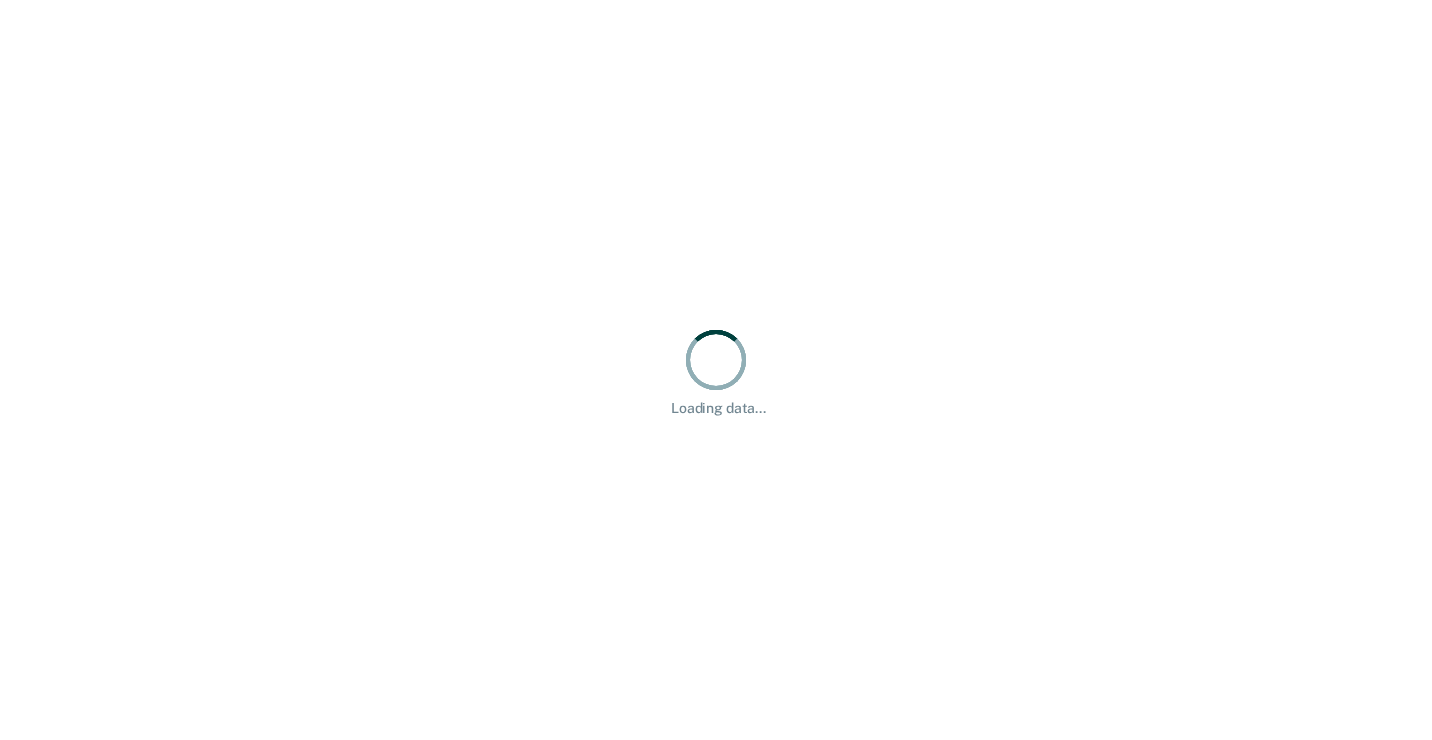 scroll, scrollTop: 0, scrollLeft: 0, axis: both 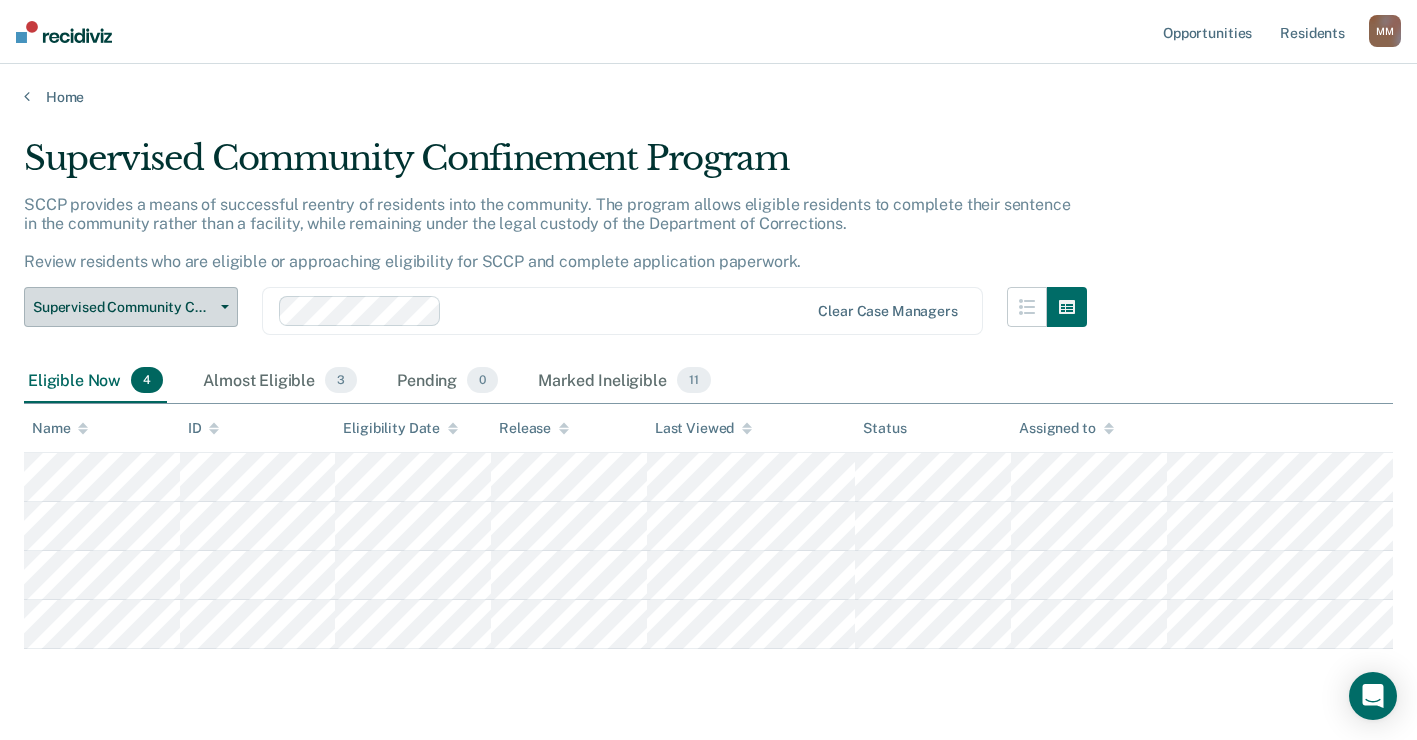 click on "Supervised Community Confinement Program" at bounding box center (131, 307) 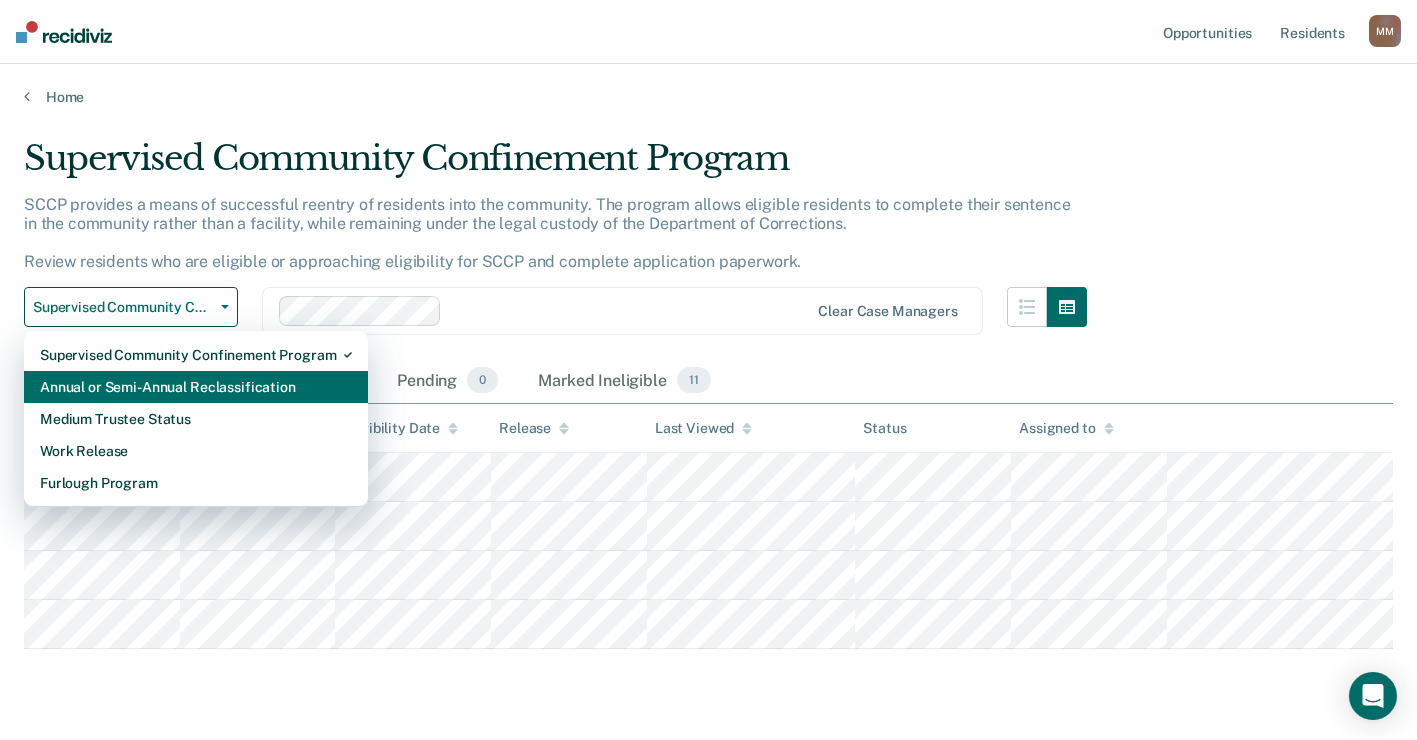 click on "Annual or Semi-Annual Reclassification" at bounding box center [196, 387] 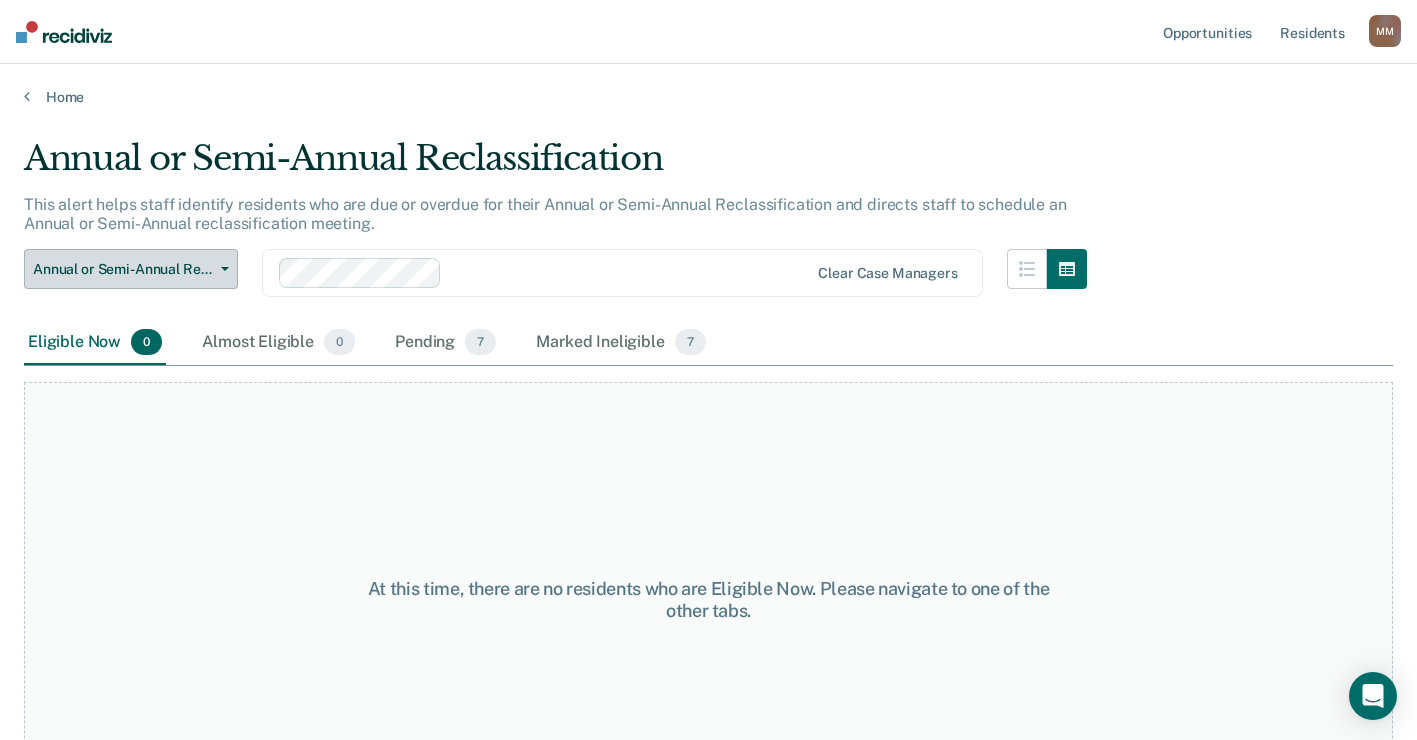 click on "Annual or Semi-Annual Reclassification" at bounding box center [131, 269] 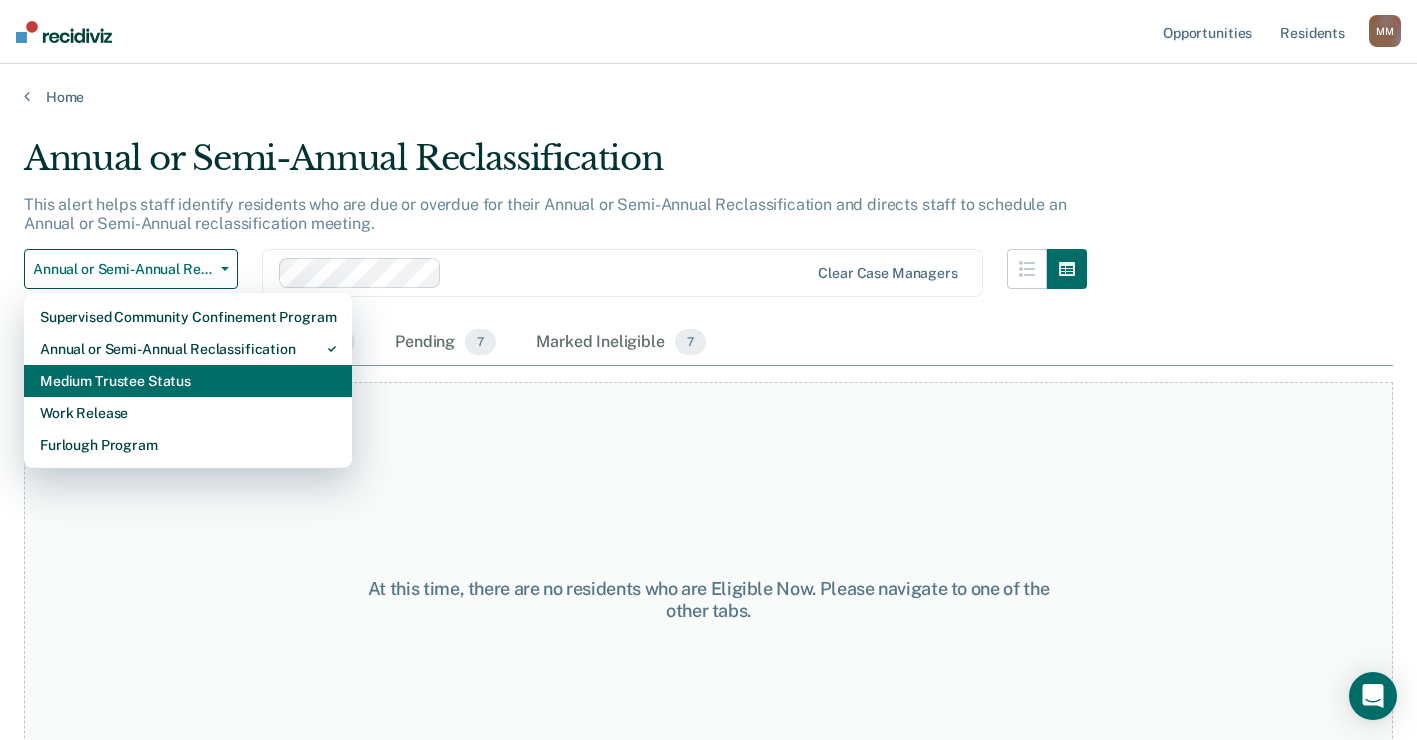 click on "Medium Trustee Status" at bounding box center (188, 381) 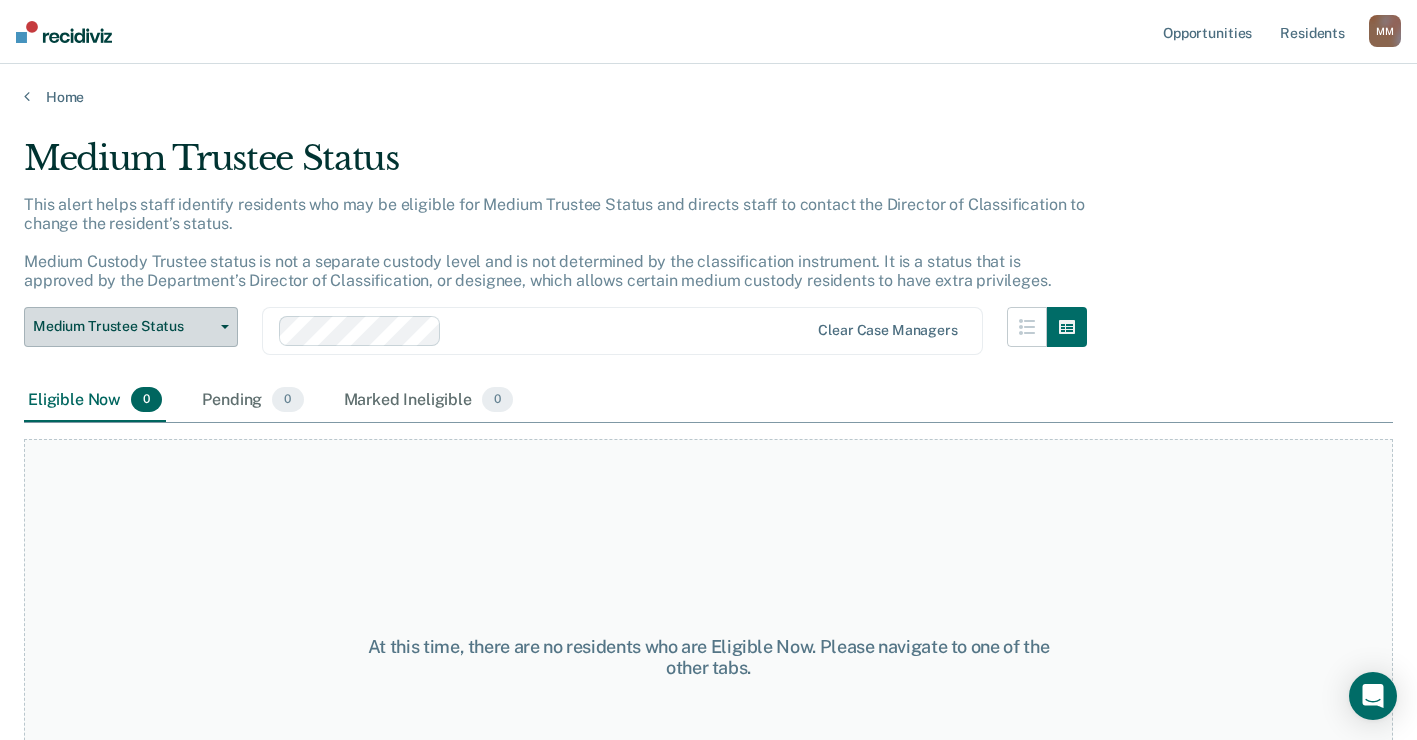 click 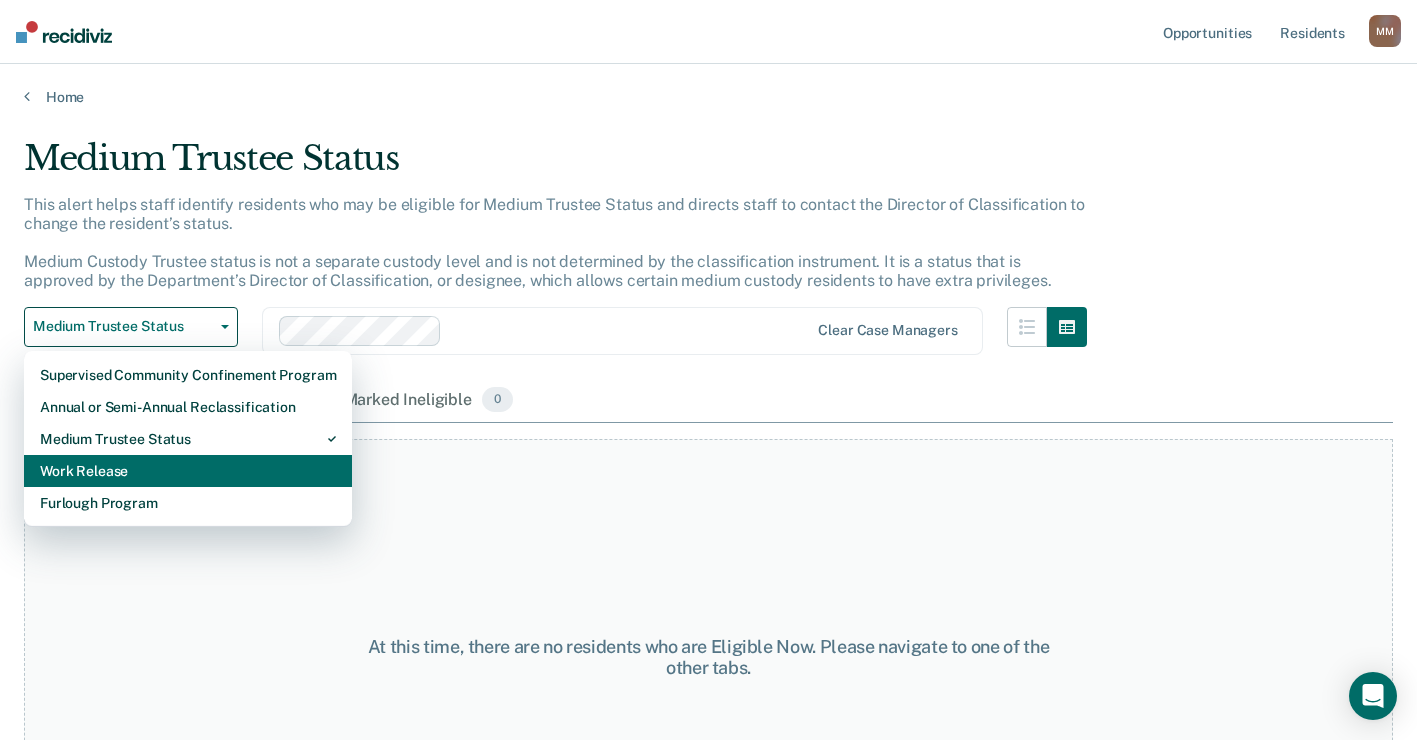 click on "Work Release" at bounding box center [188, 471] 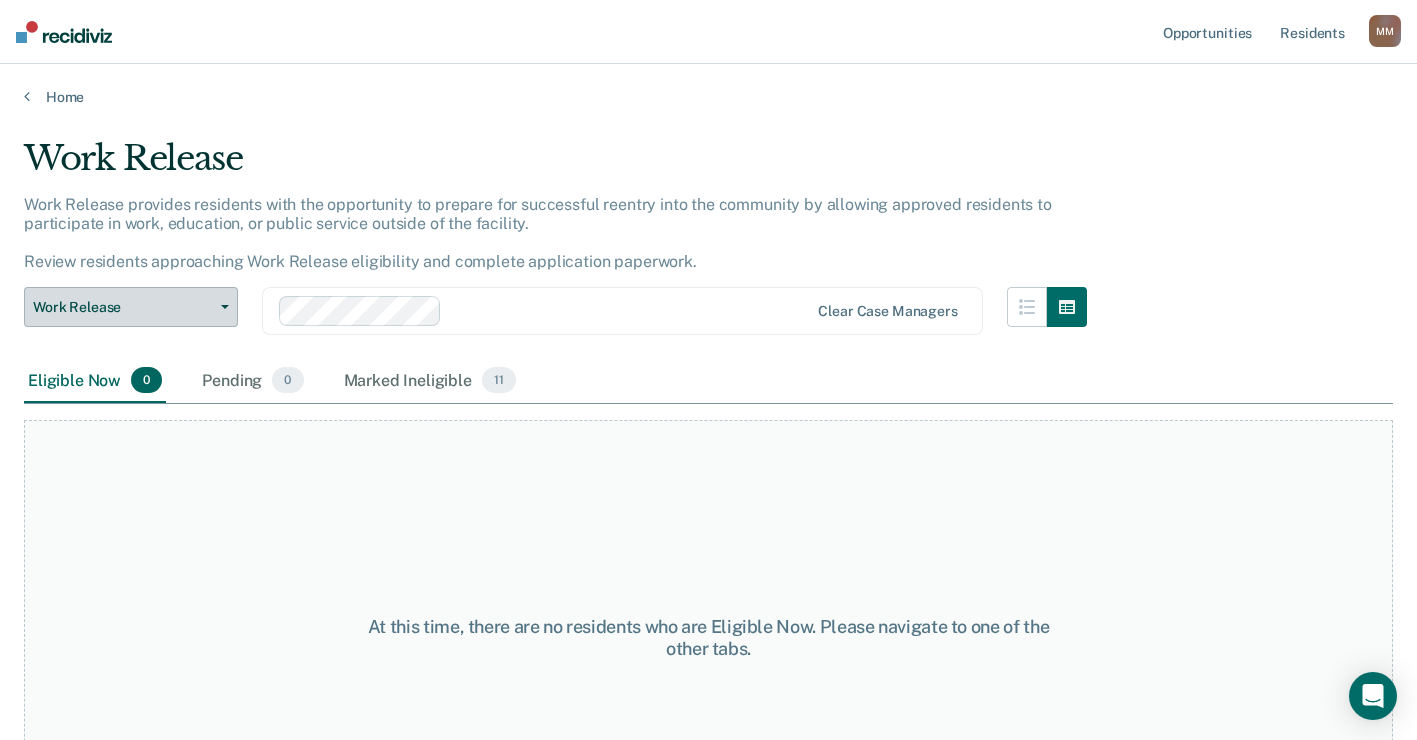 click on "Work Release" at bounding box center (131, 307) 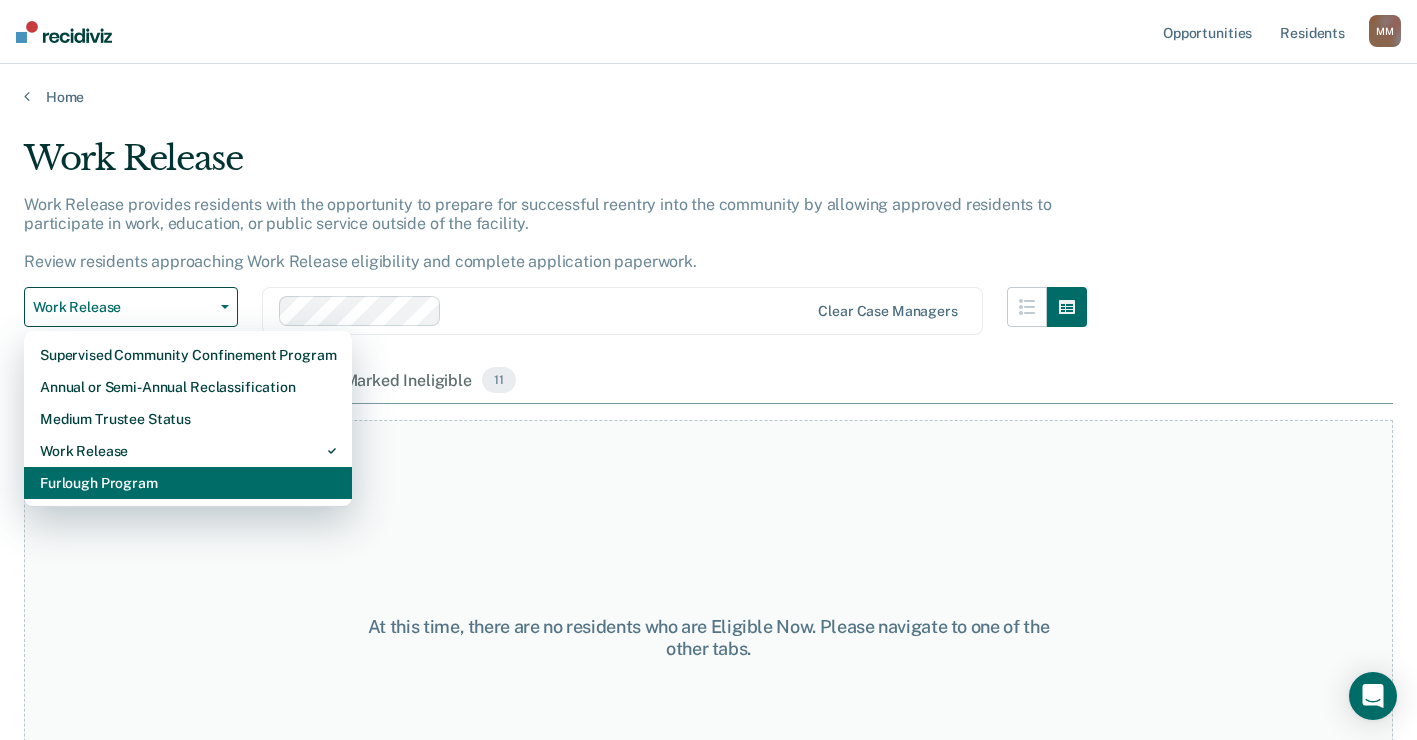 click on "Furlough Program" at bounding box center (188, 483) 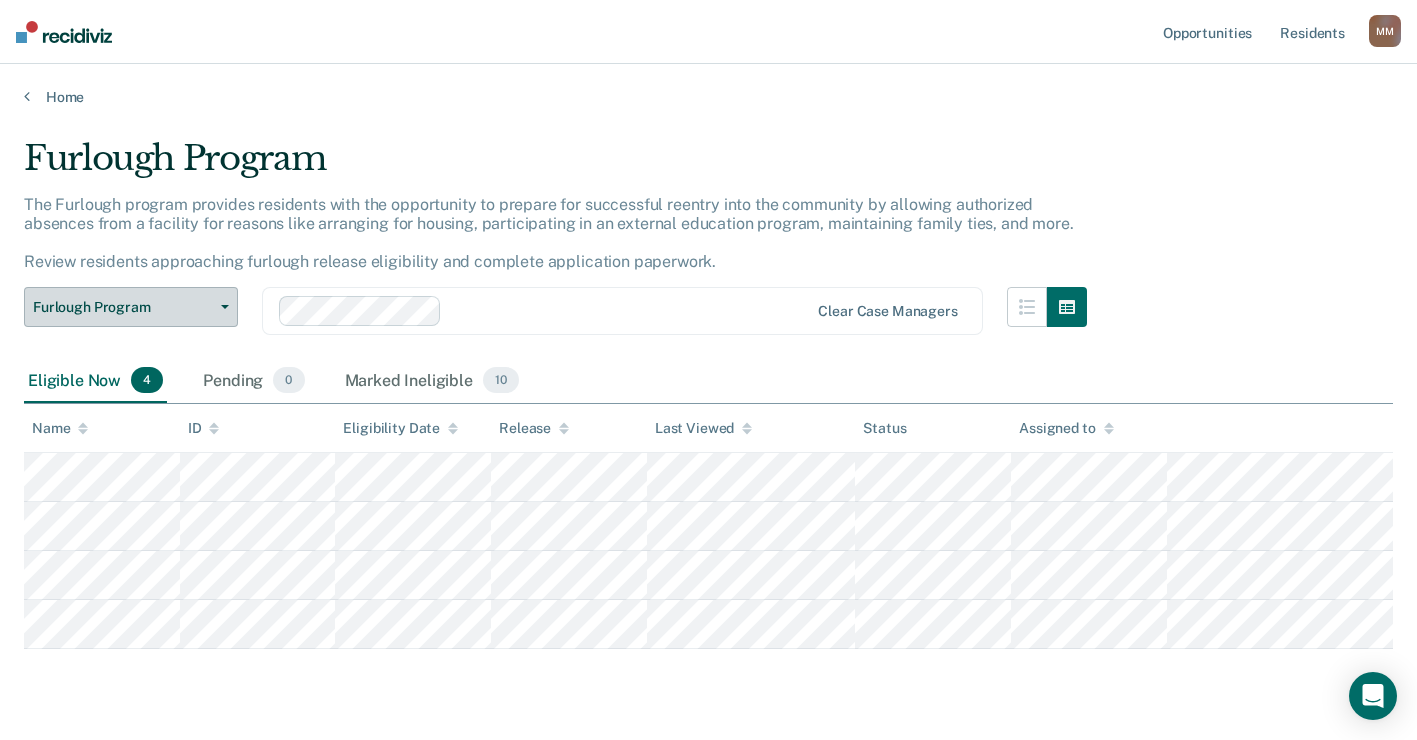 click 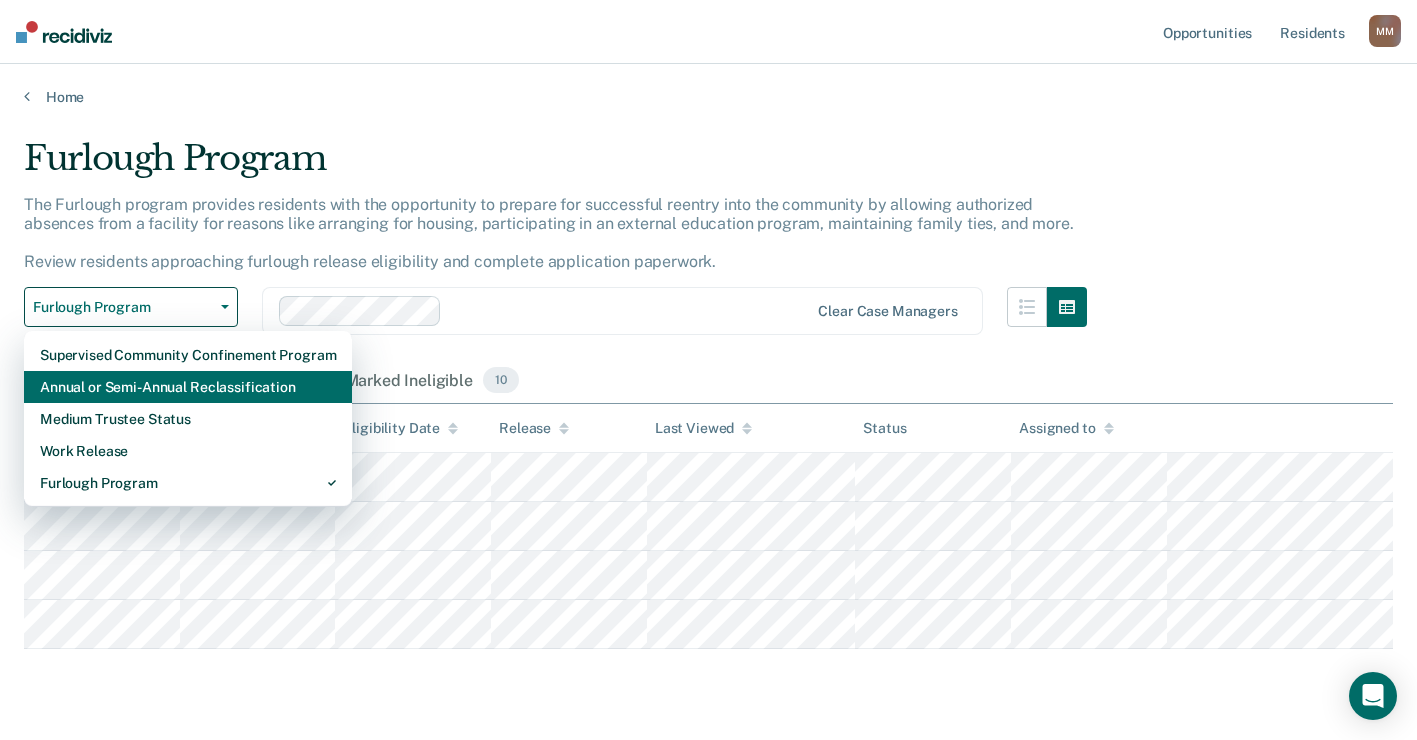 click on "Annual or Semi-Annual Reclassification" at bounding box center (188, 387) 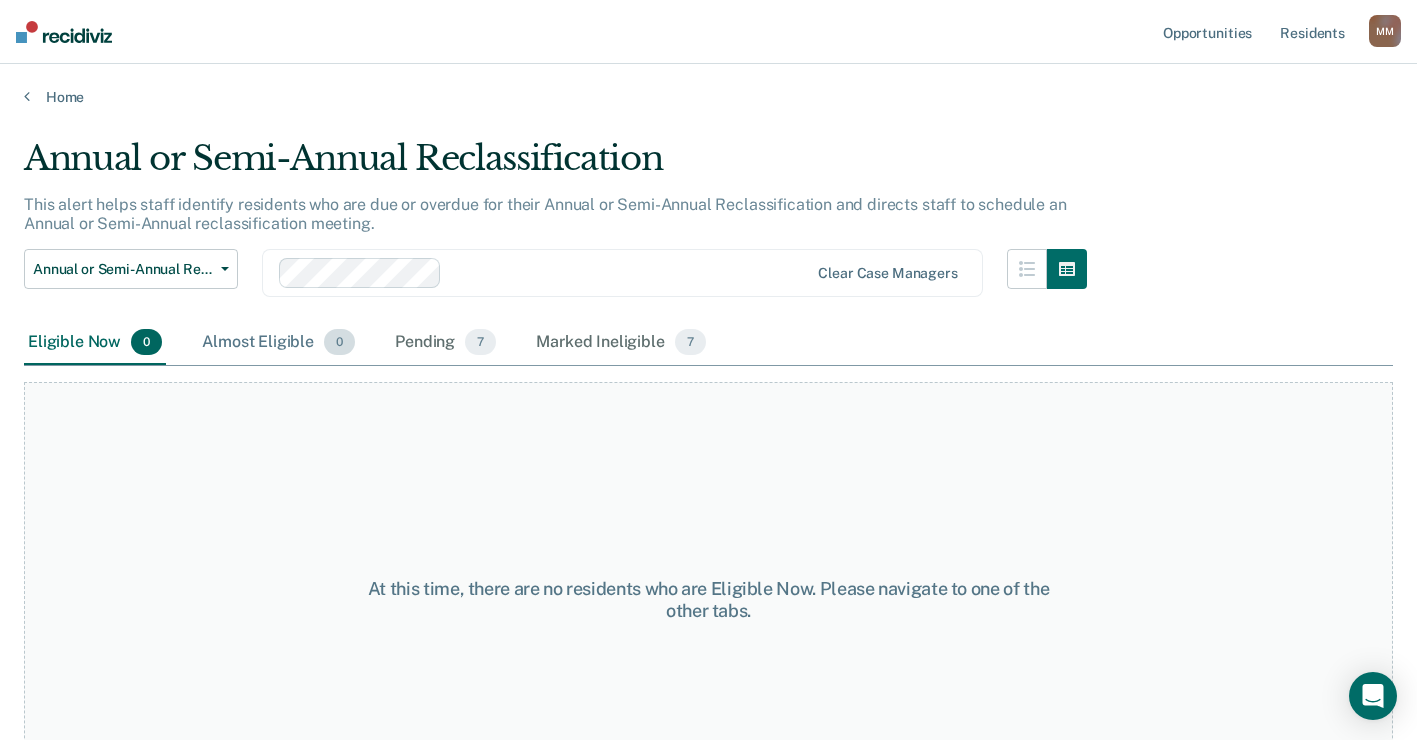 click on "Almost Eligible 0" at bounding box center (278, 343) 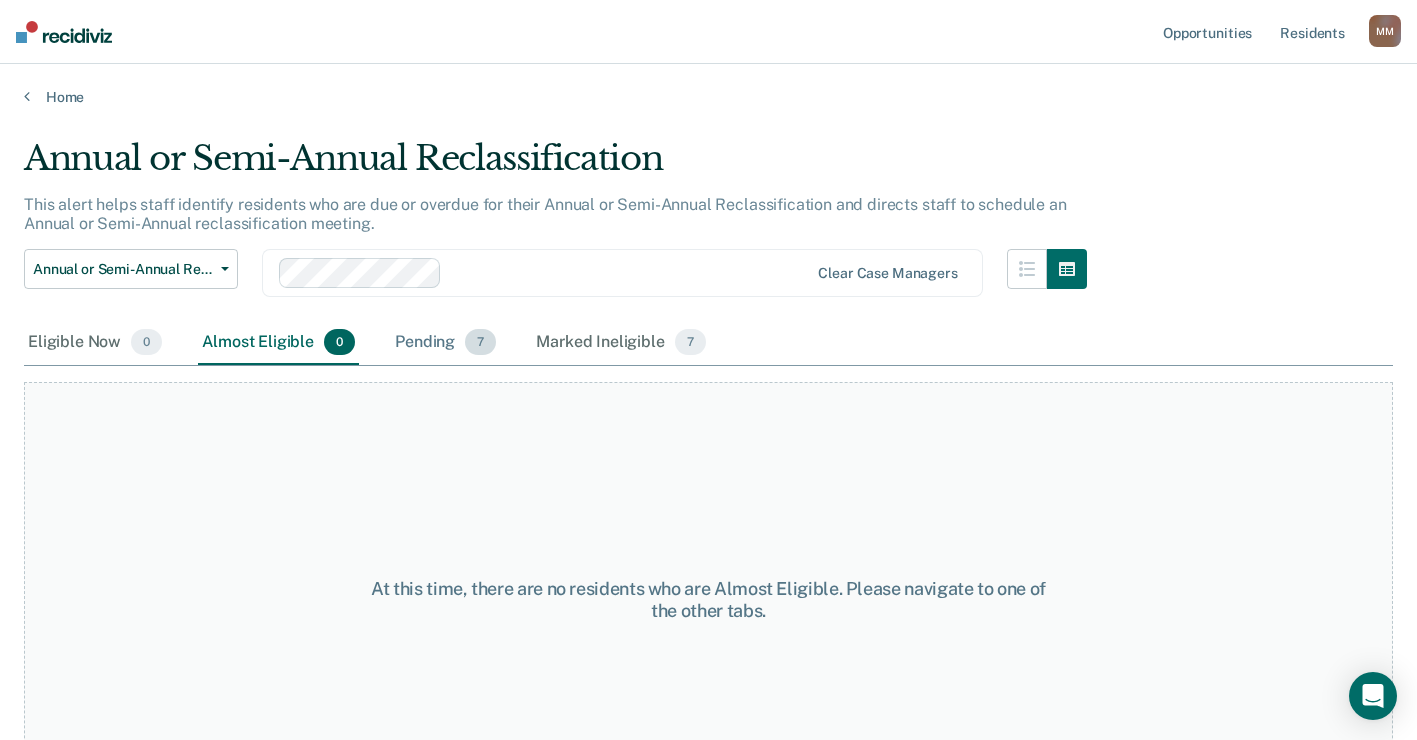 click on "Pending 7" at bounding box center [445, 343] 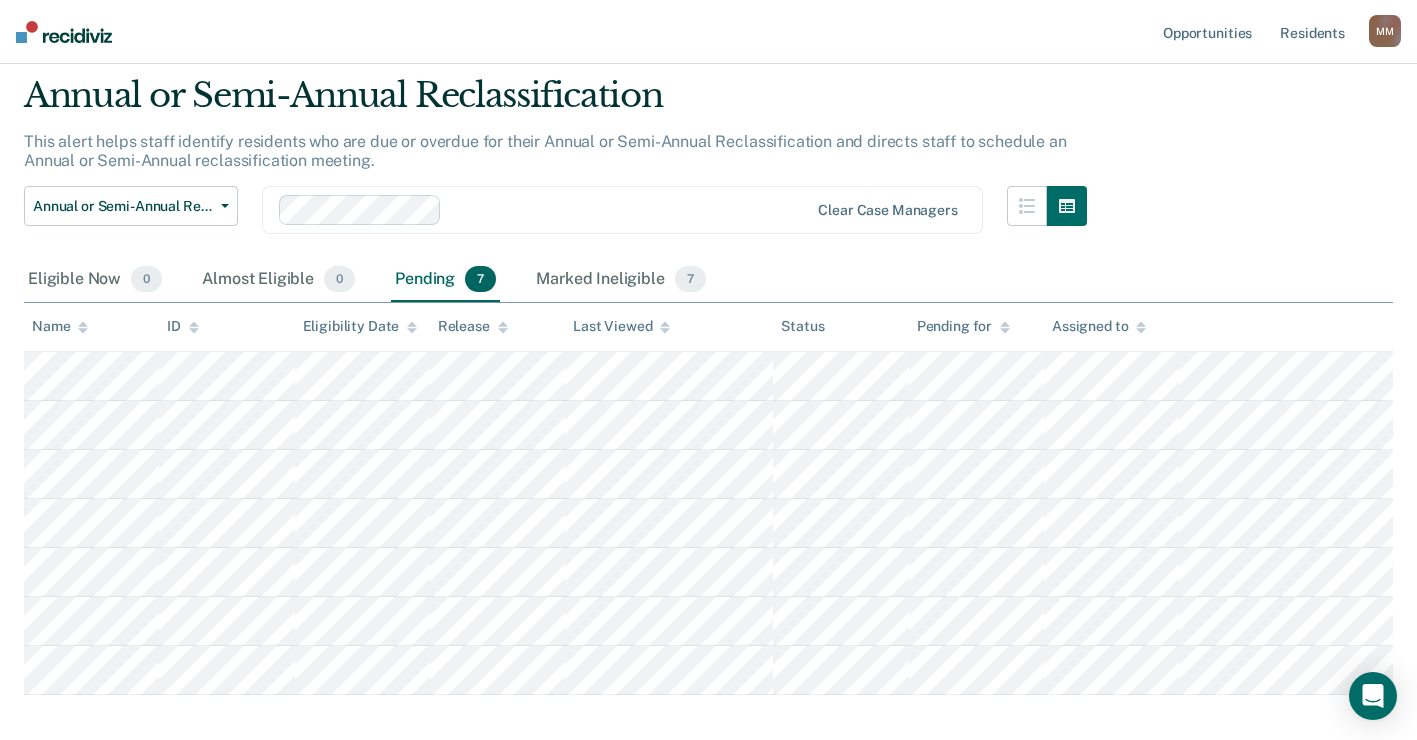 scroll, scrollTop: 62, scrollLeft: 0, axis: vertical 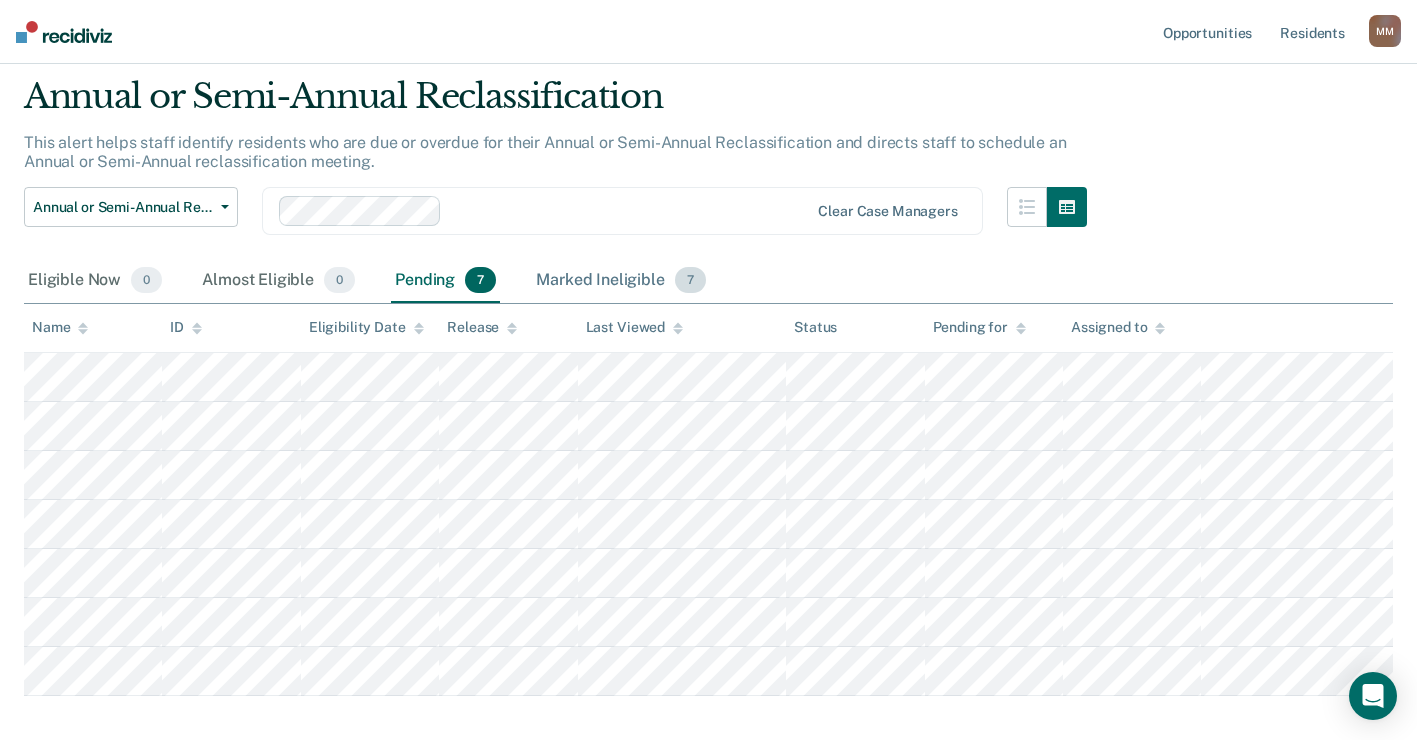 click on "Marked Ineligible 7" at bounding box center [621, 281] 